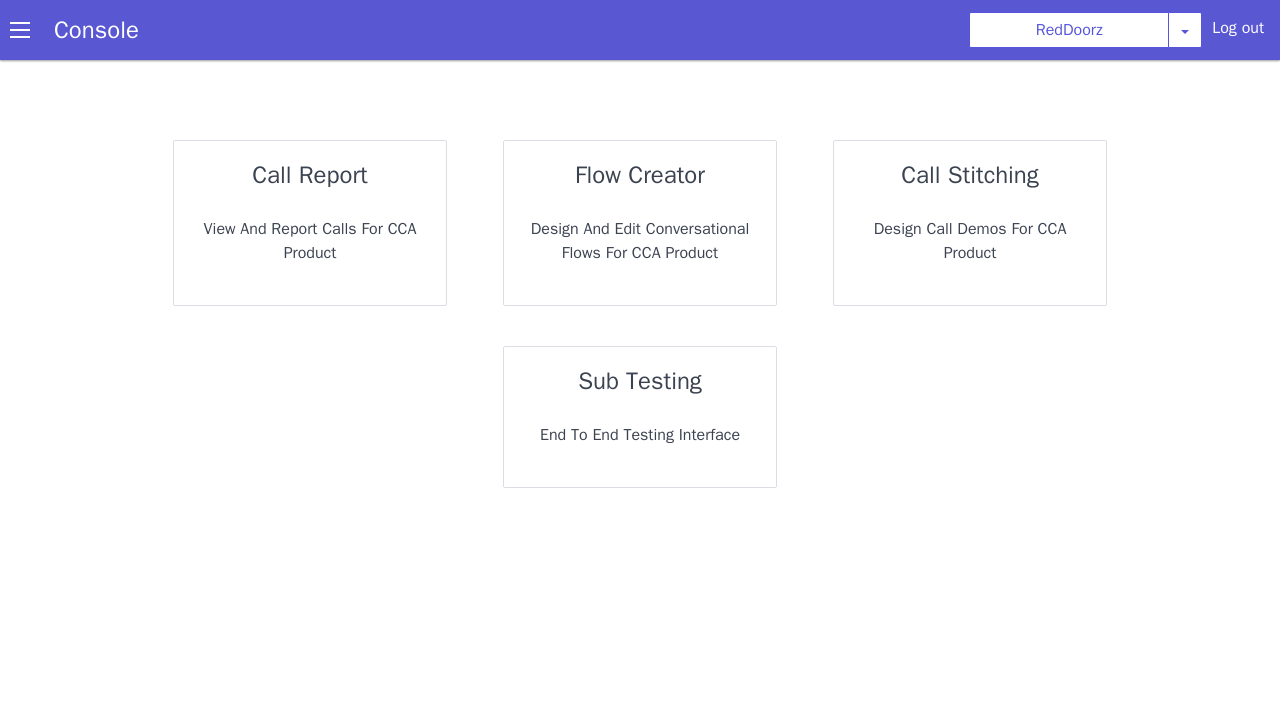 scroll, scrollTop: 0, scrollLeft: 0, axis: both 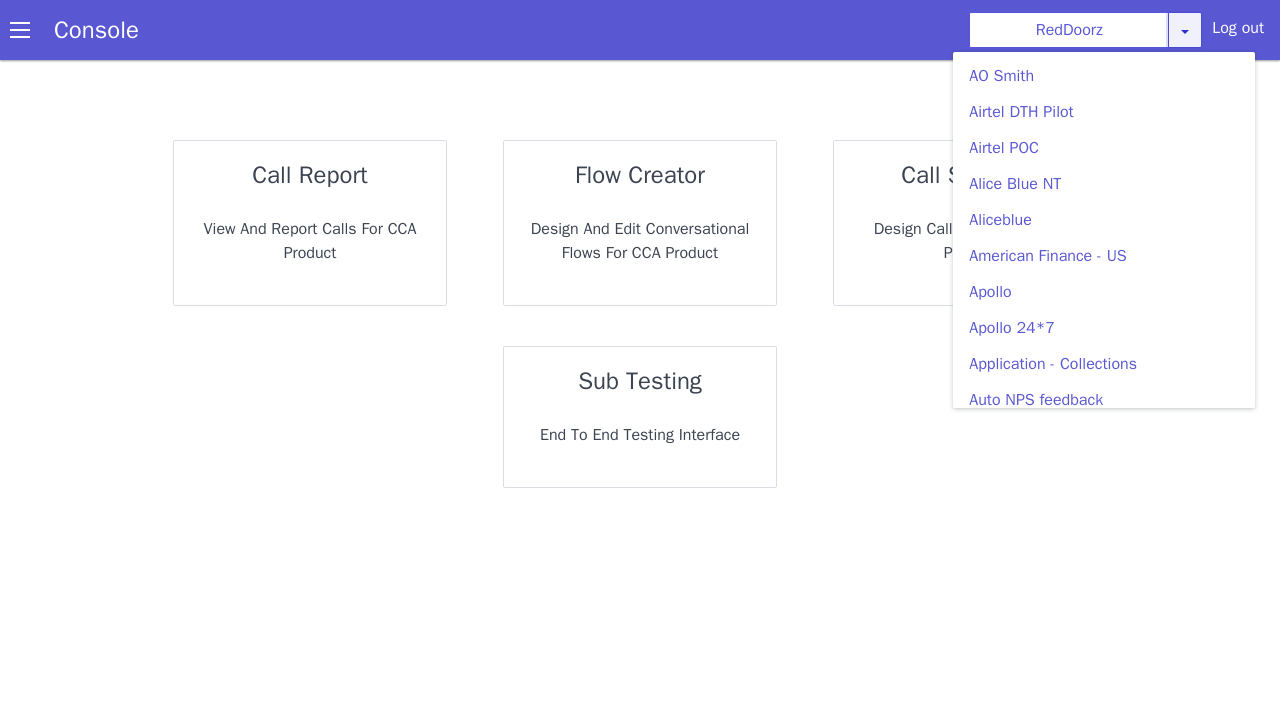 click at bounding box center [1185, 31] 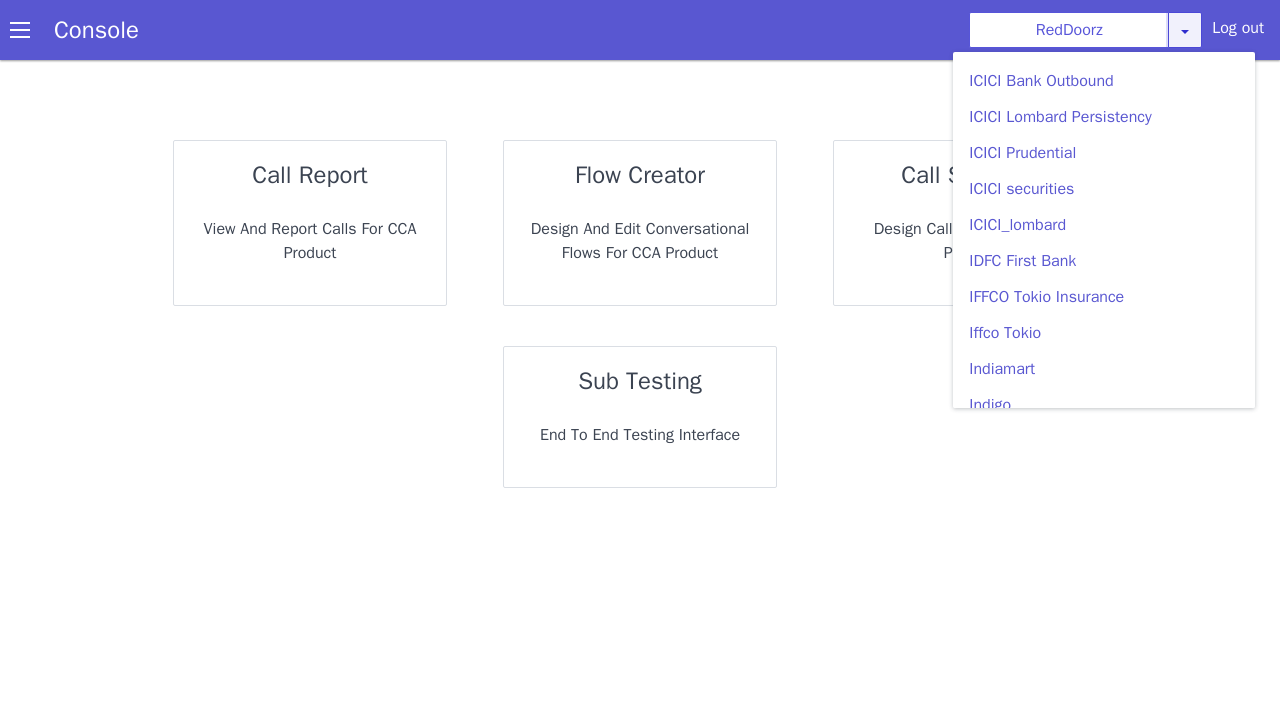 scroll, scrollTop: 2234, scrollLeft: 0, axis: vertical 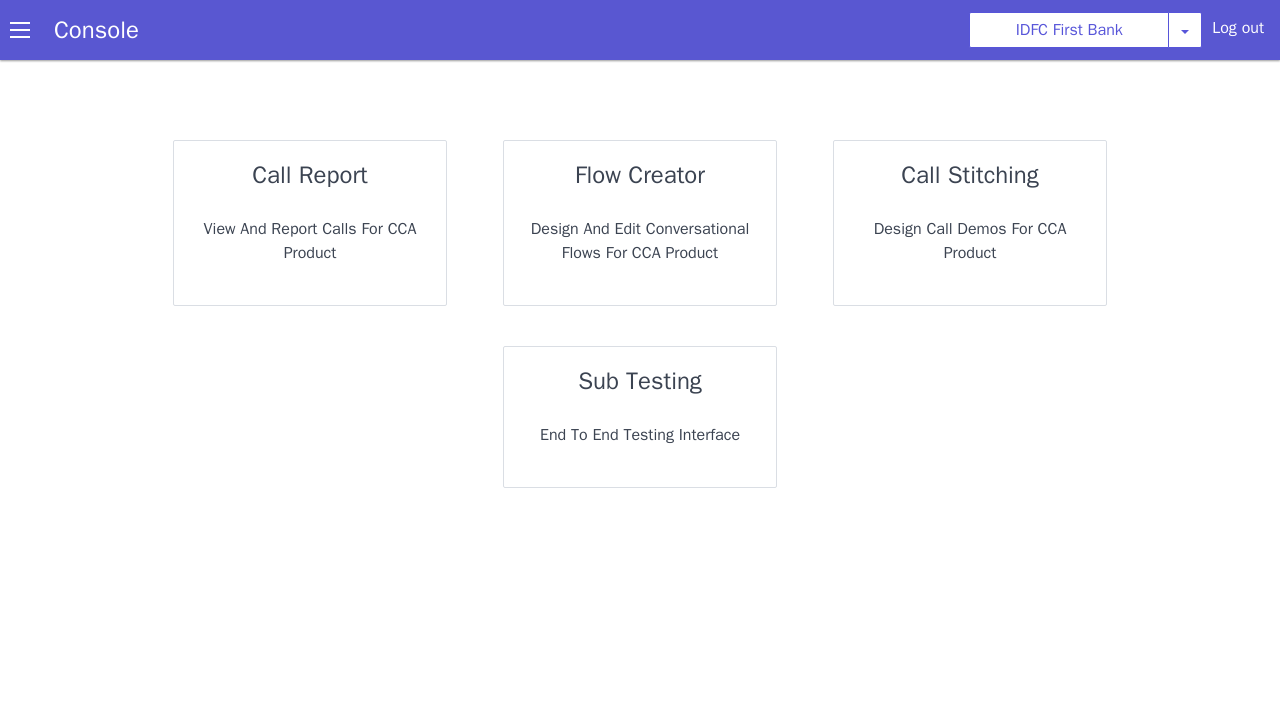 click on "View and report calls for CCA Product" at bounding box center [310, 241] 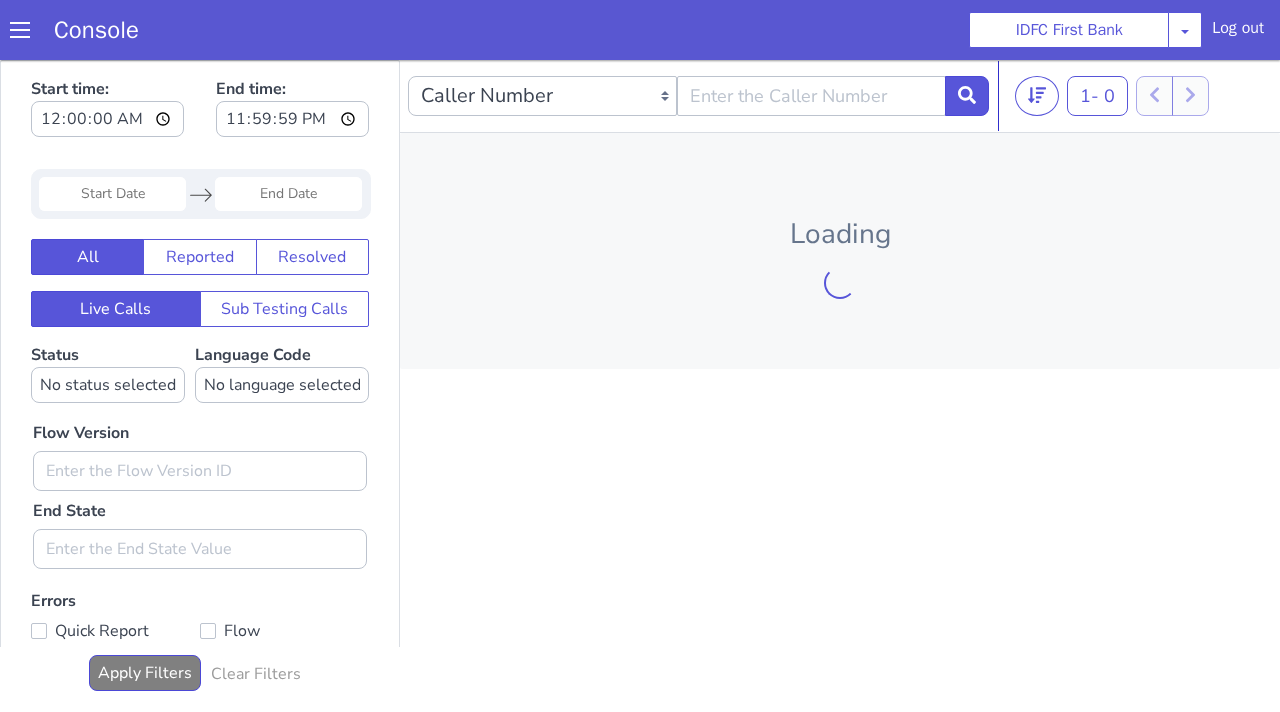 scroll, scrollTop: 0, scrollLeft: 0, axis: both 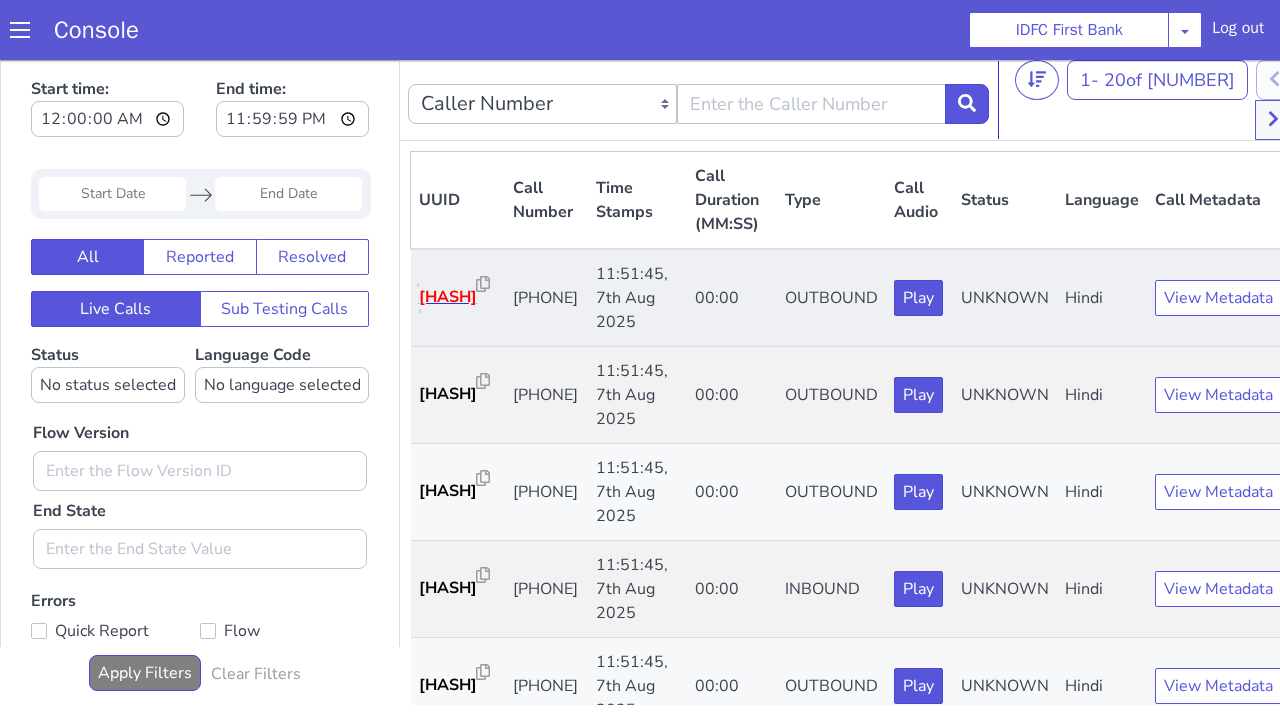 click on "[HASH]" at bounding box center (448, 297) 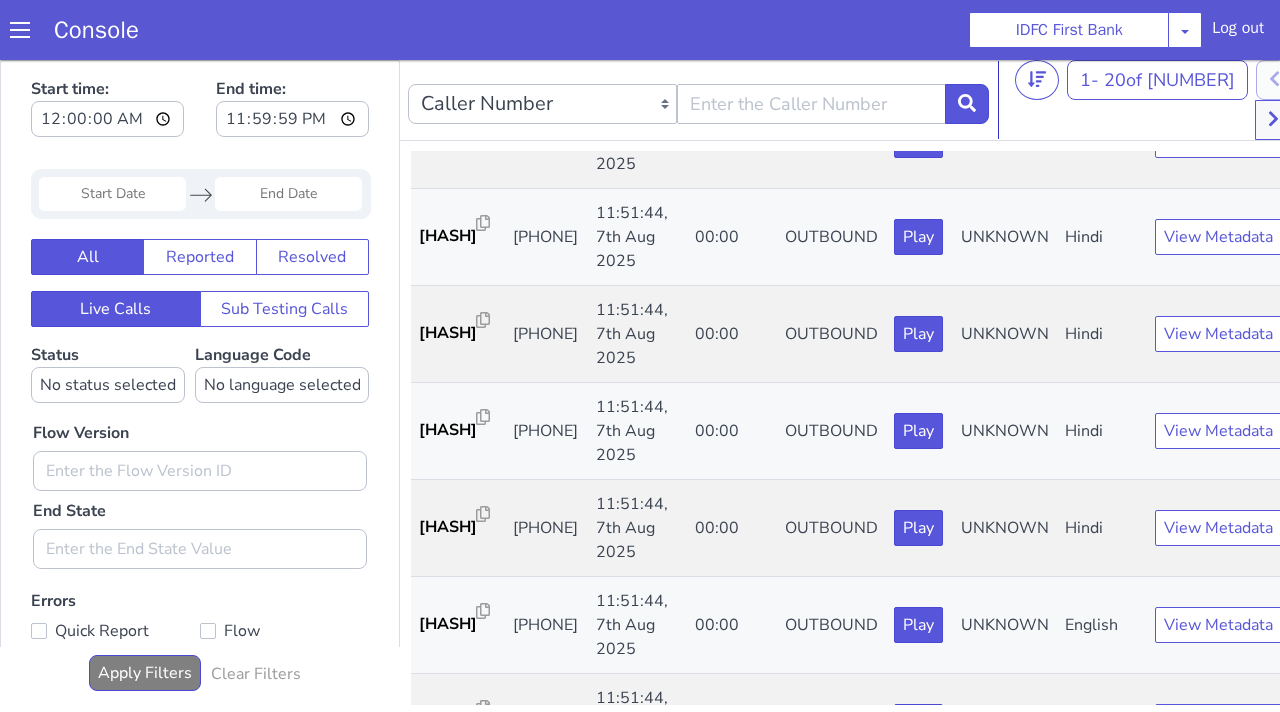 scroll, scrollTop: 1485, scrollLeft: 0, axis: vertical 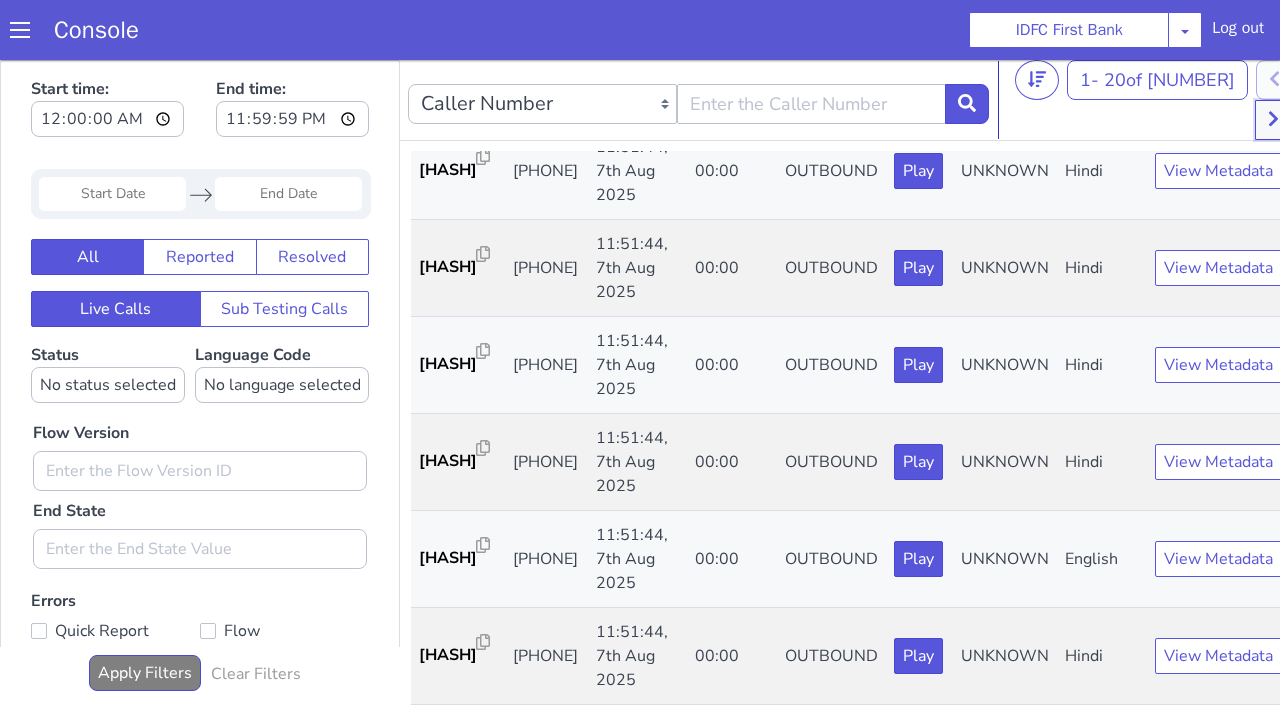 click at bounding box center [1274, 120] 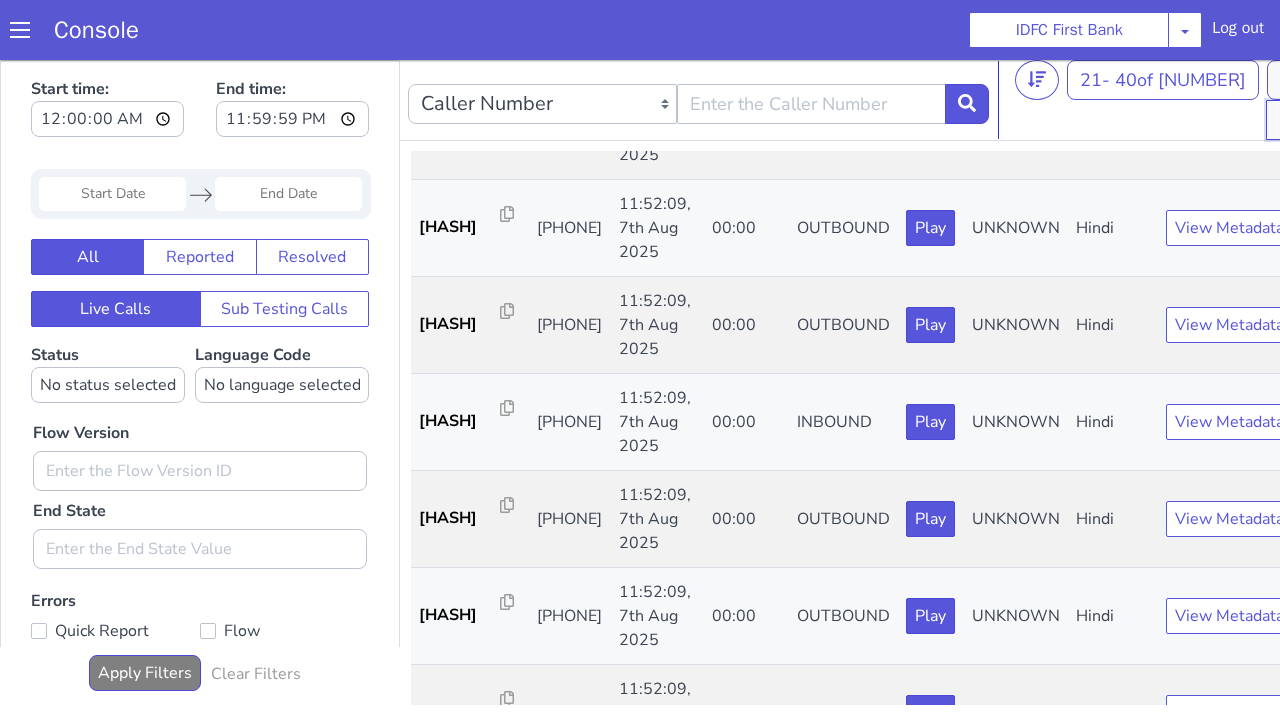 scroll, scrollTop: 0, scrollLeft: 0, axis: both 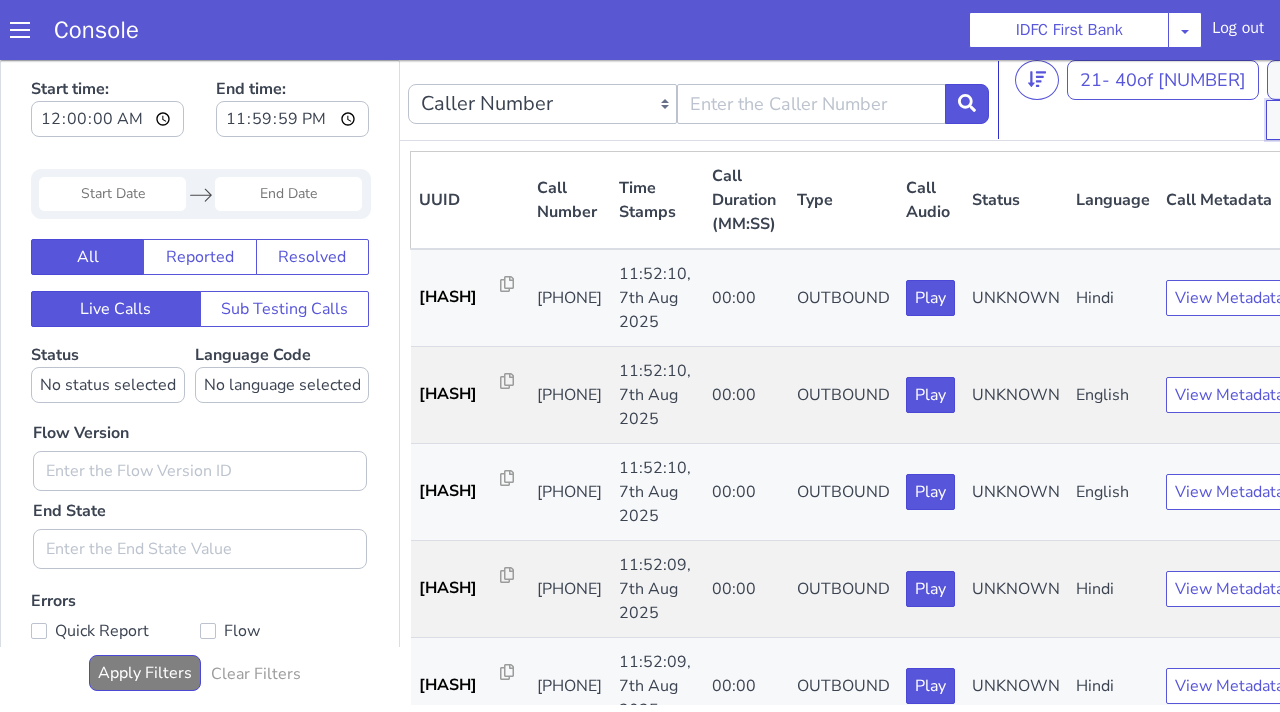 click at bounding box center [1285, 120] 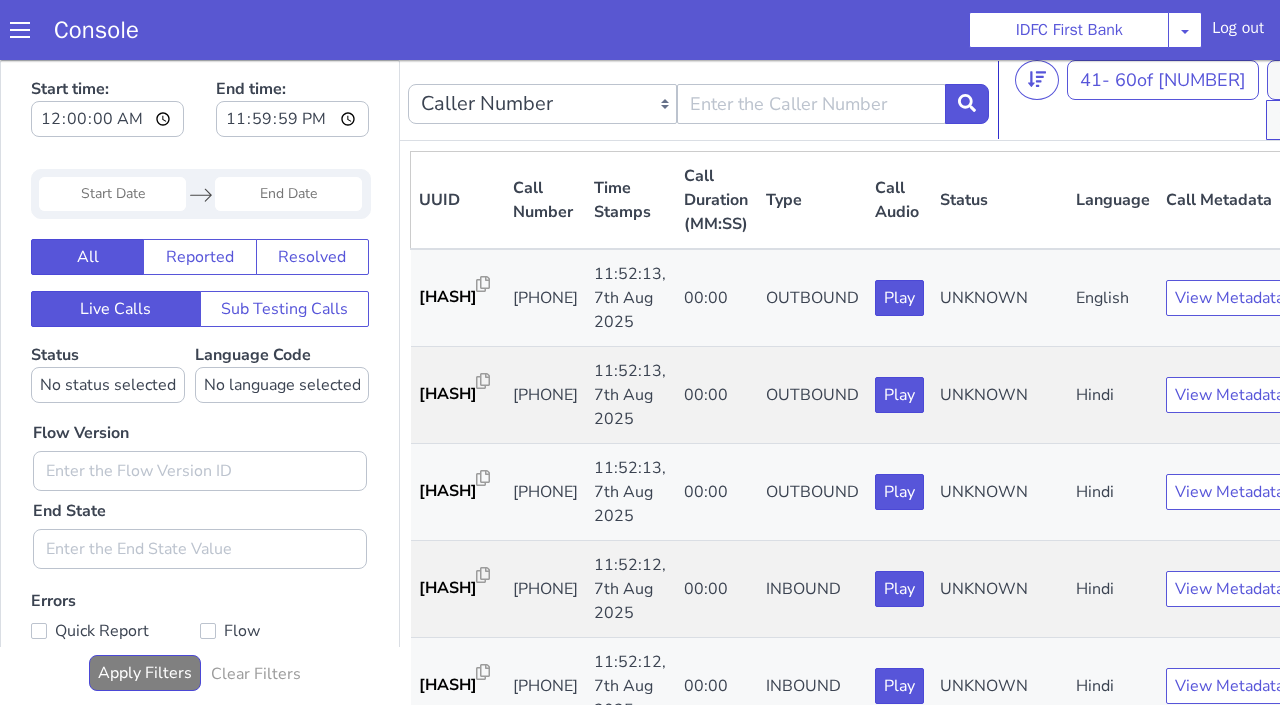 click on "Caller Number Call UUID Custom Parameter 41 - 60 of 264472 20 50 100" at bounding box center (856, 100) 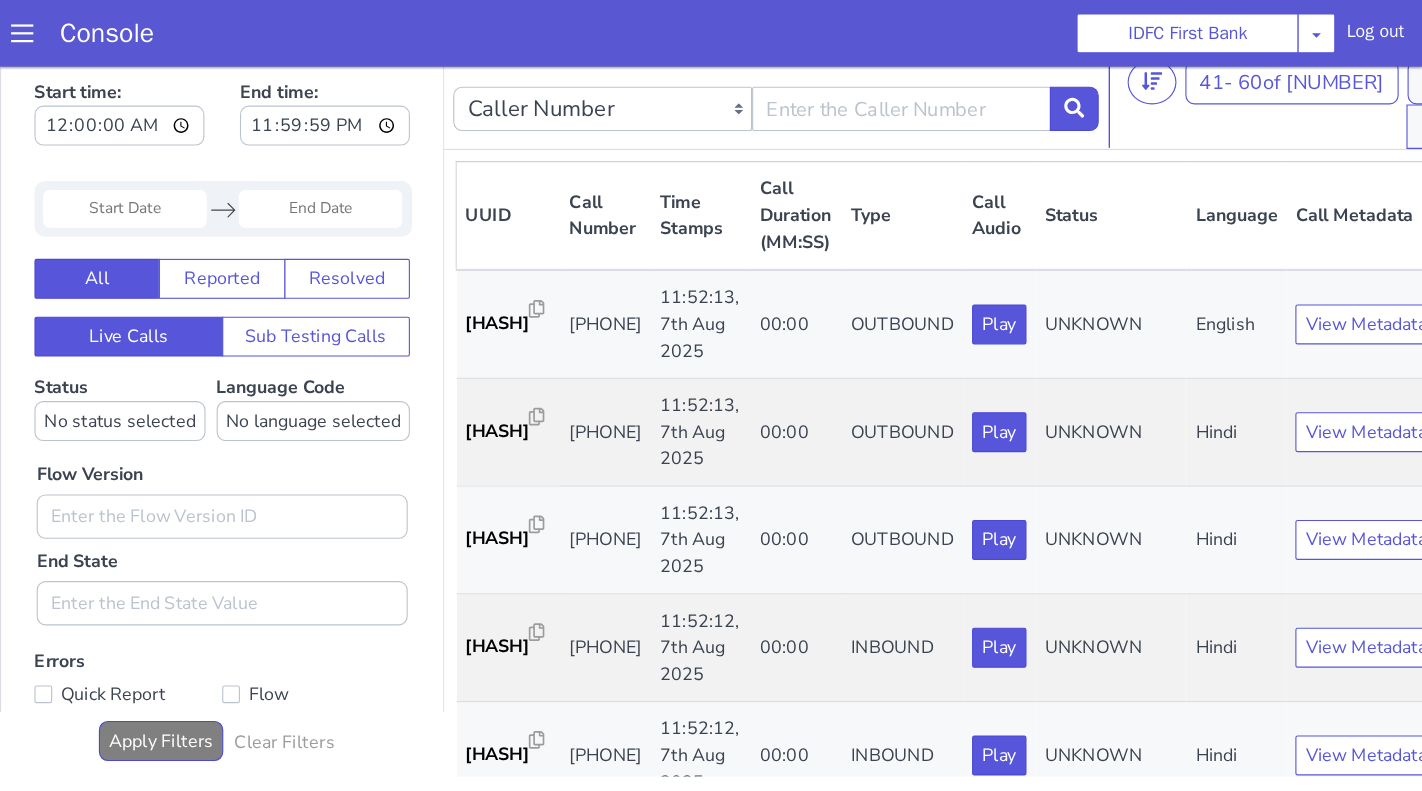 scroll, scrollTop: 6, scrollLeft: 0, axis: vertical 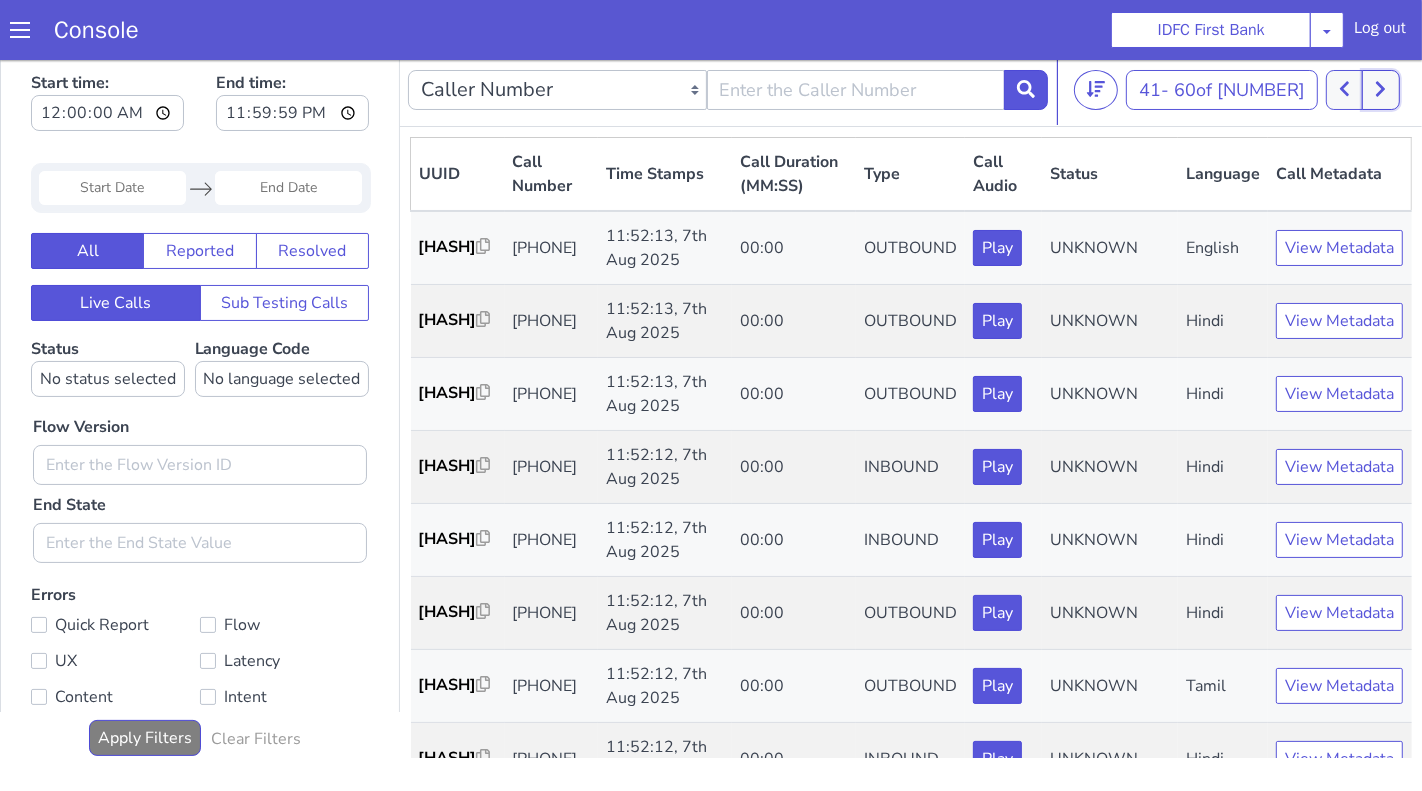 click at bounding box center (1380, 89) 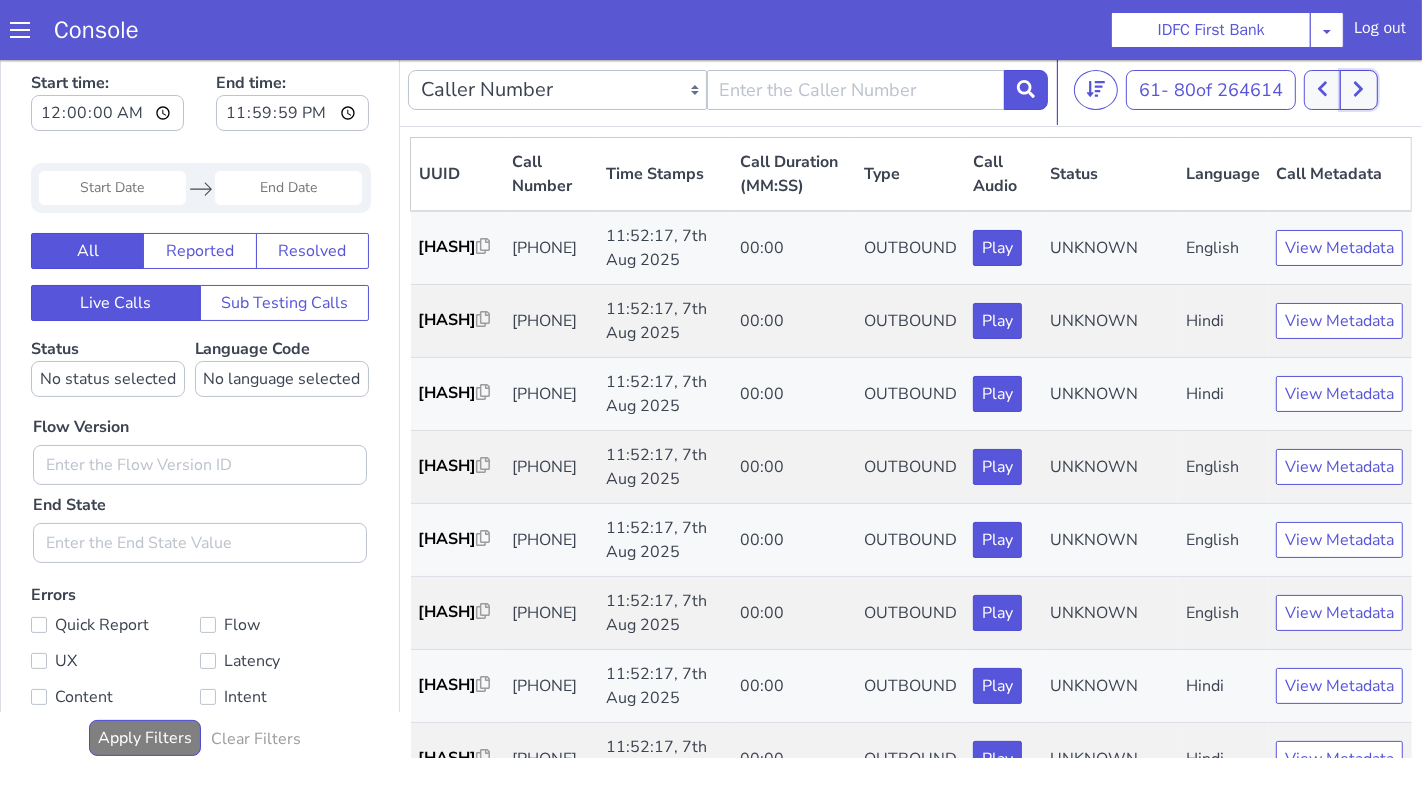 click at bounding box center (1358, 89) 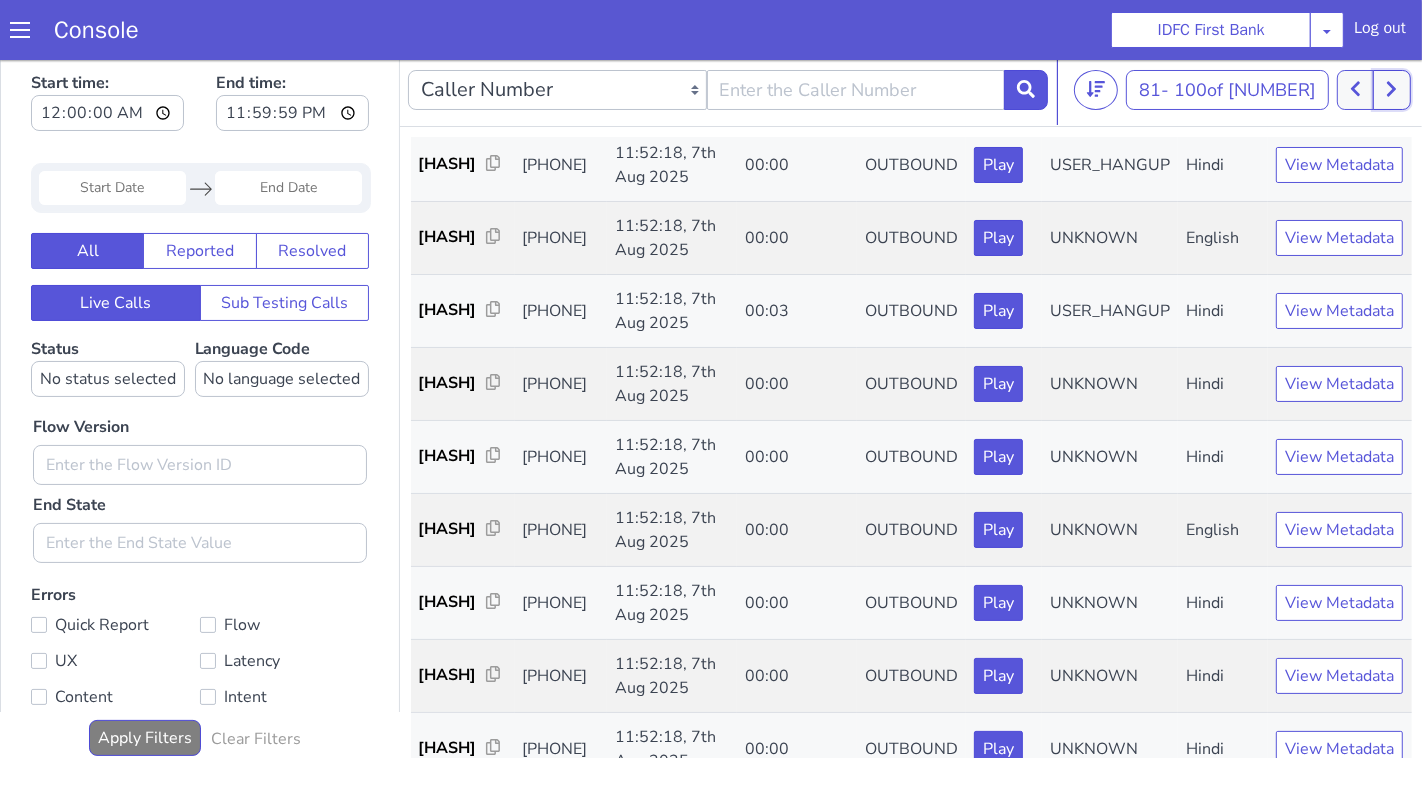 scroll, scrollTop: 371, scrollLeft: 0, axis: vertical 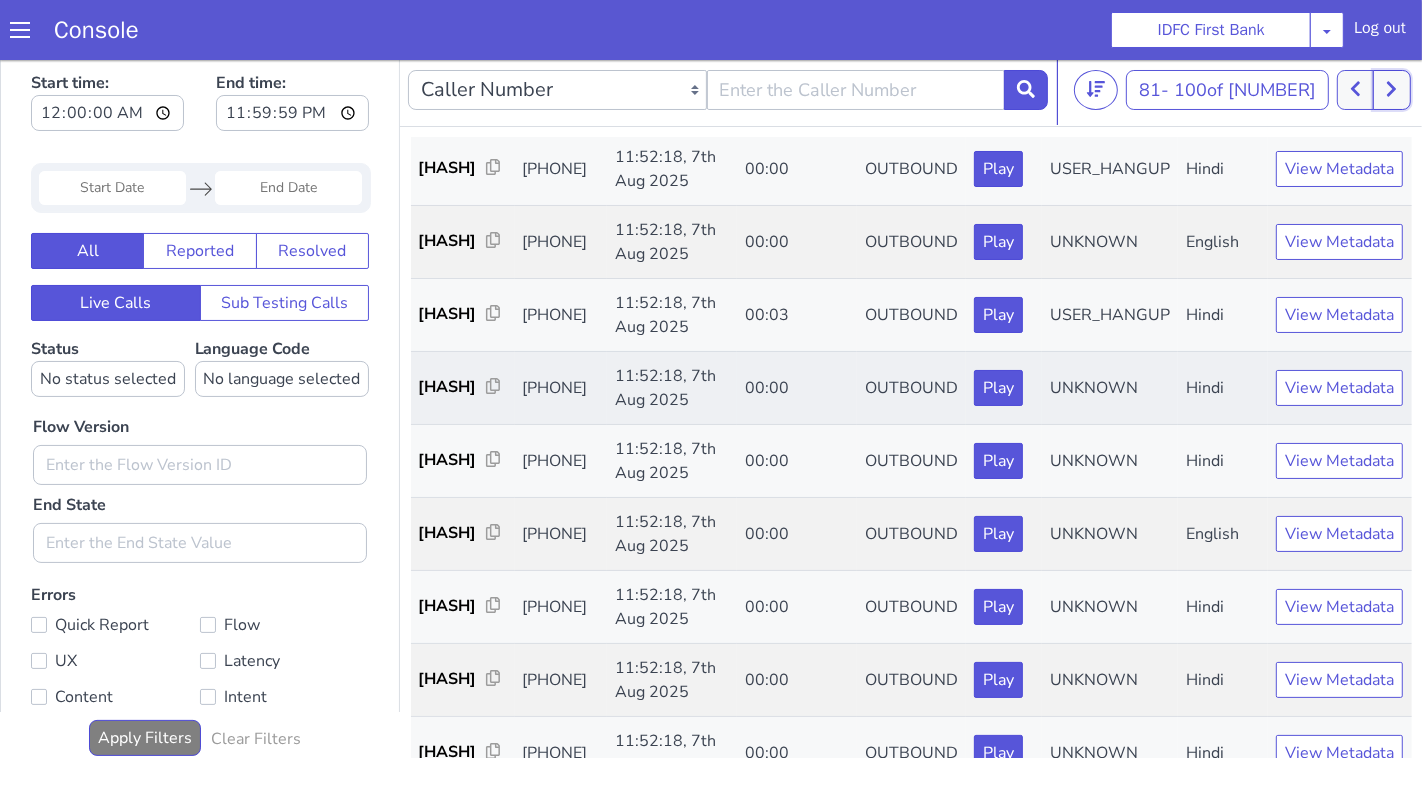 type 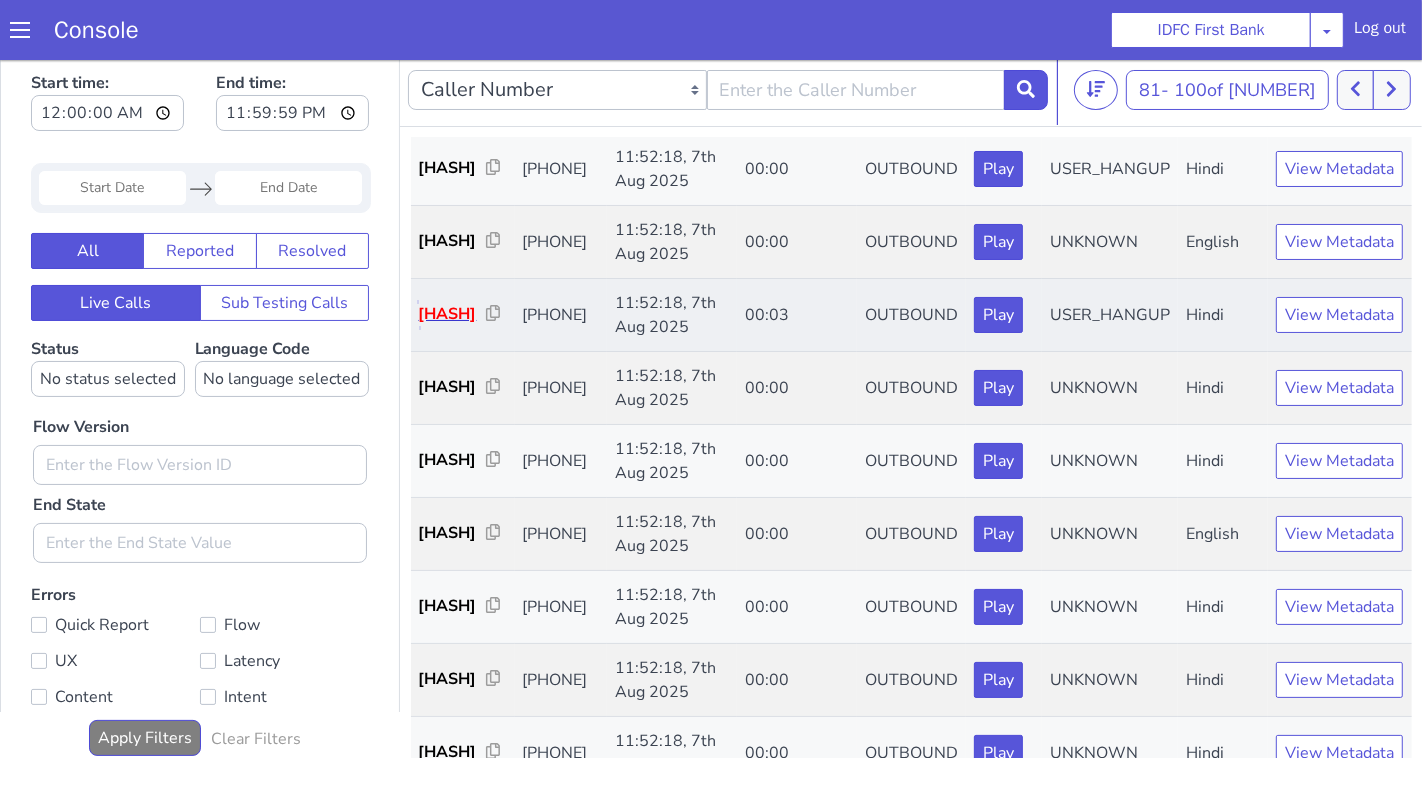 click on "[HASH]" at bounding box center [453, 313] 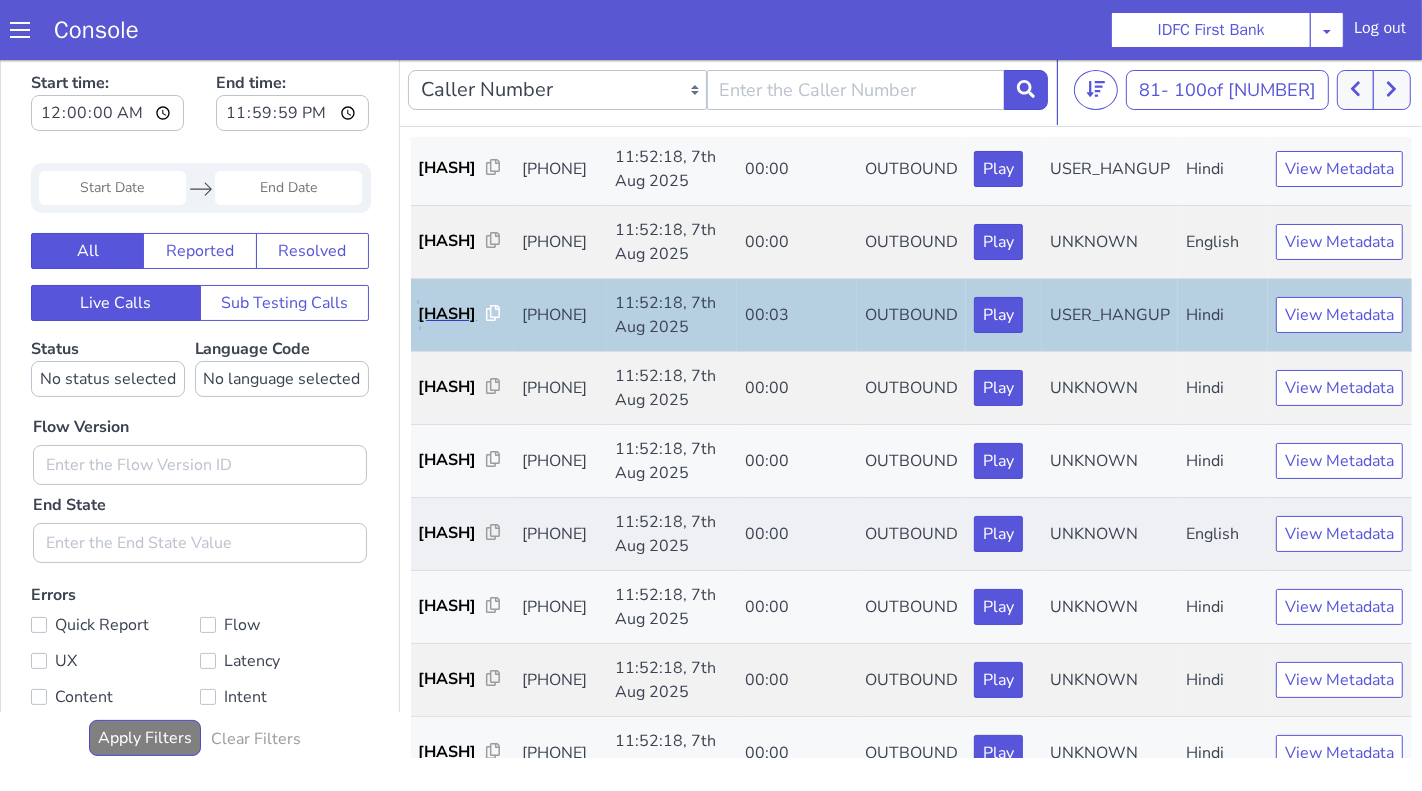 scroll, scrollTop: 0, scrollLeft: 0, axis: both 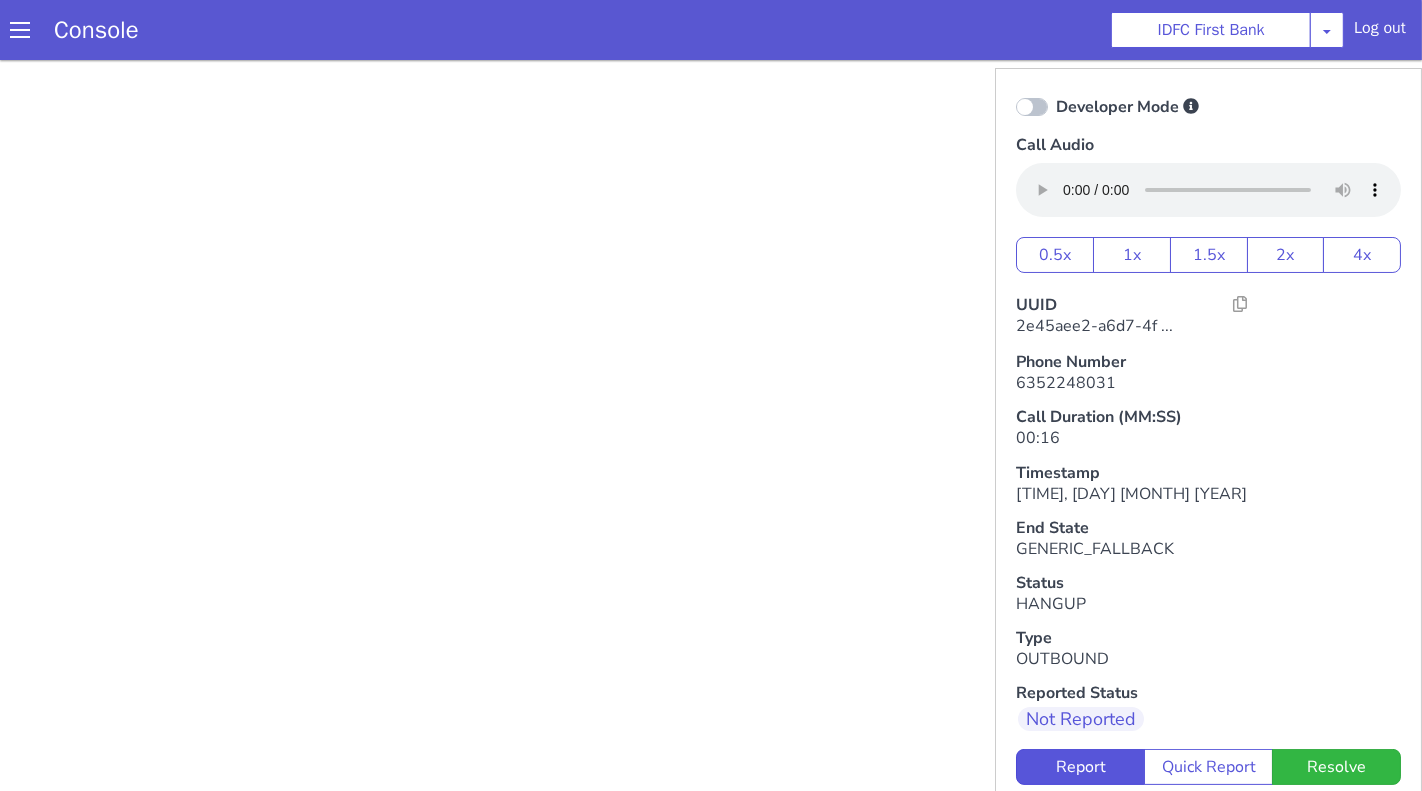 click on "6352248031" at bounding box center (1208, 382) 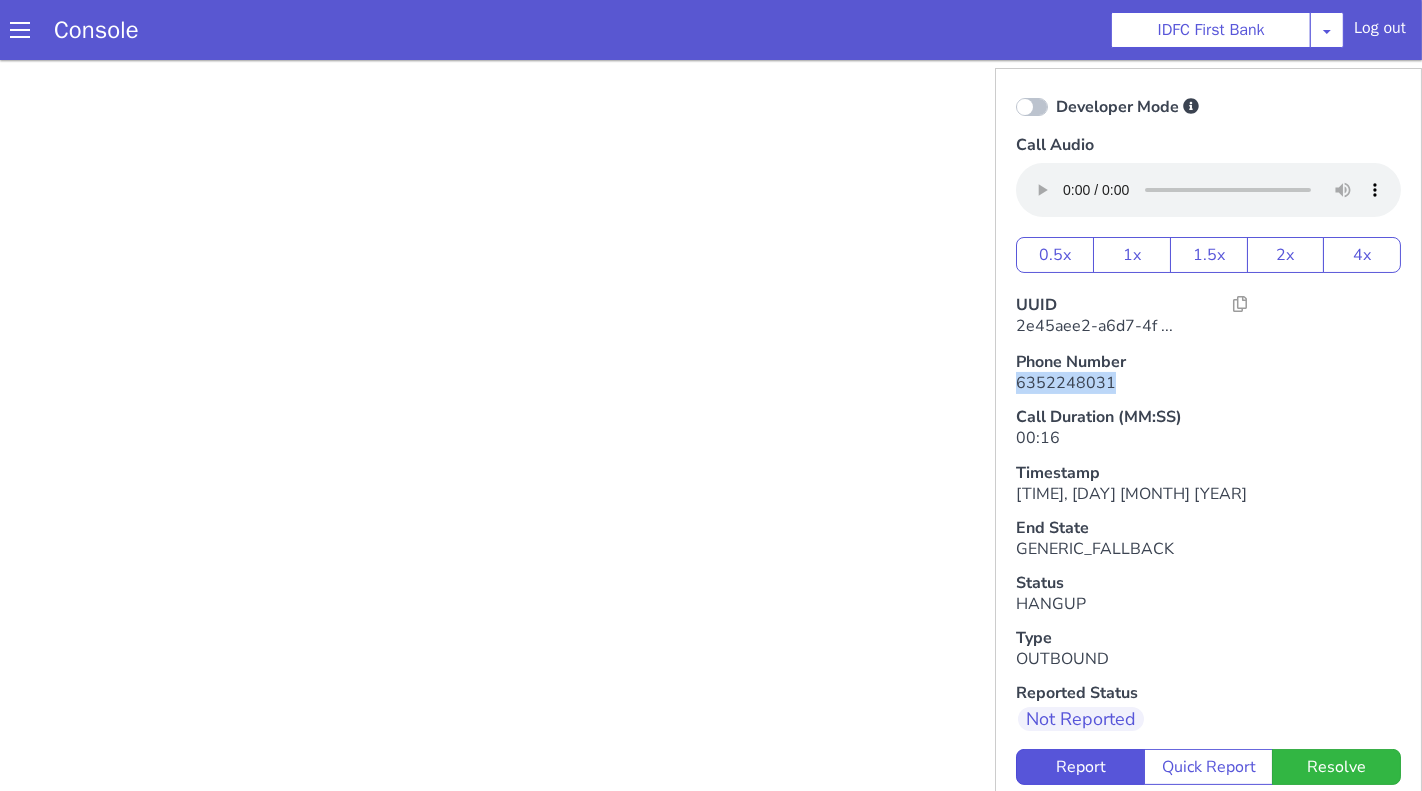 click on "6352248031" at bounding box center (1208, 382) 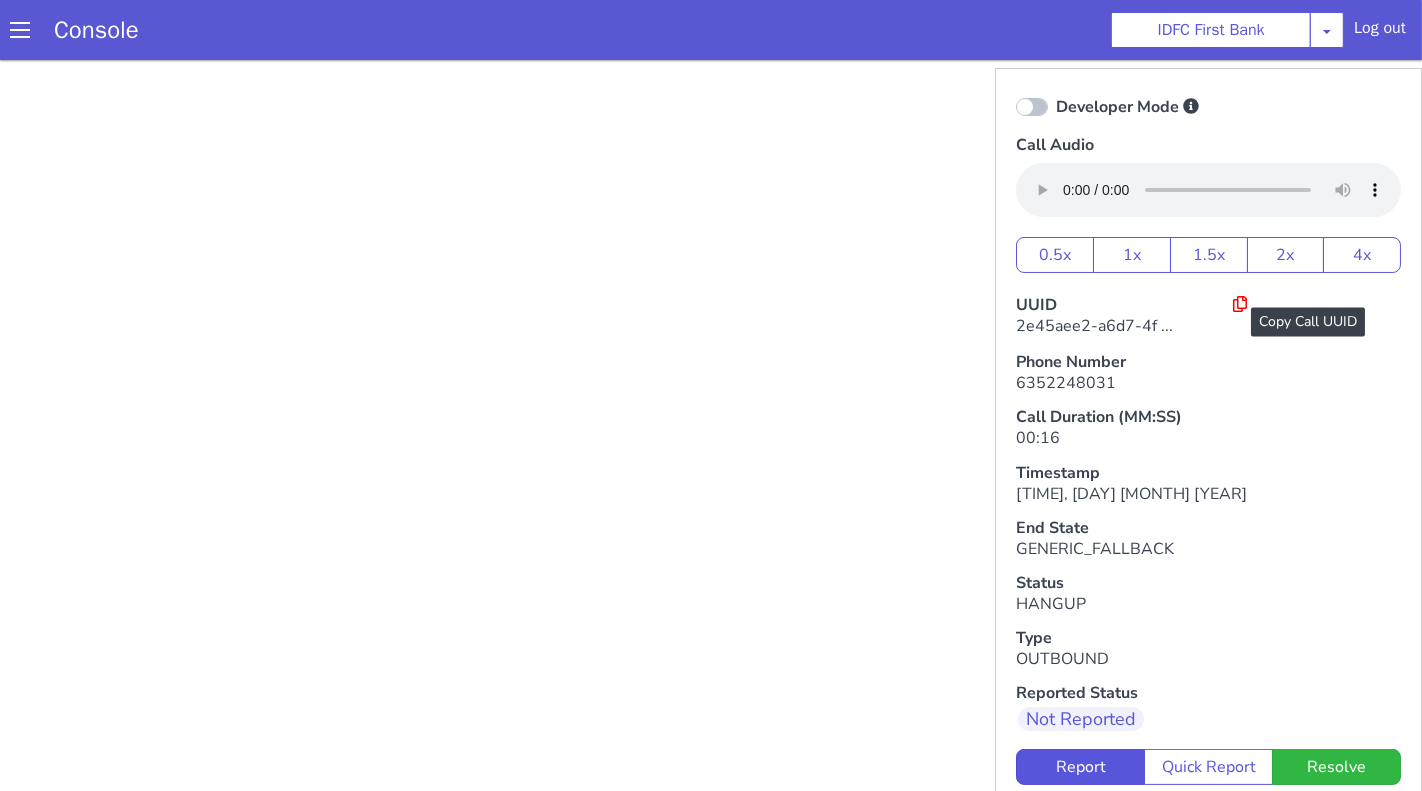 click 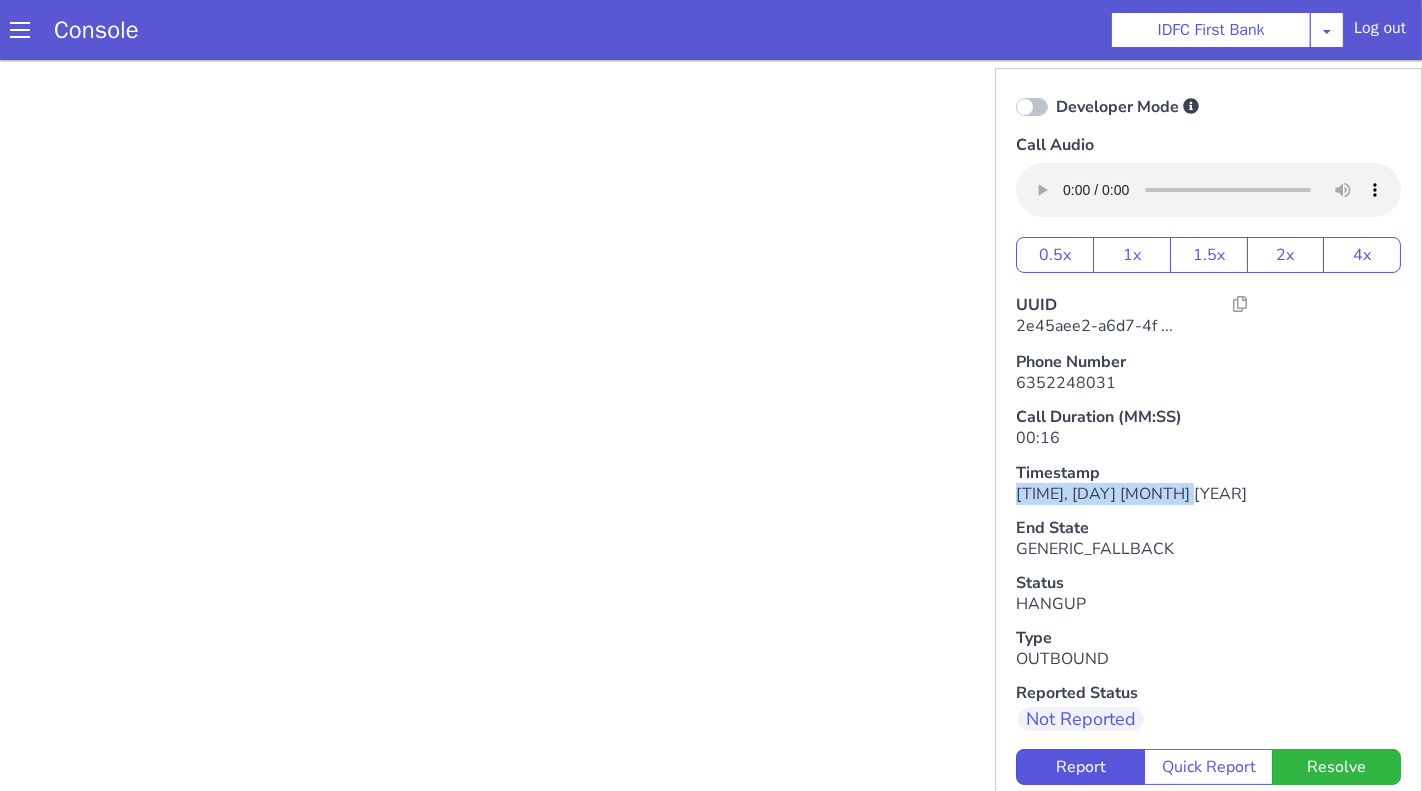 drag, startPoint x: 1031, startPoint y: 490, endPoint x: 1296, endPoint y: 490, distance: 265 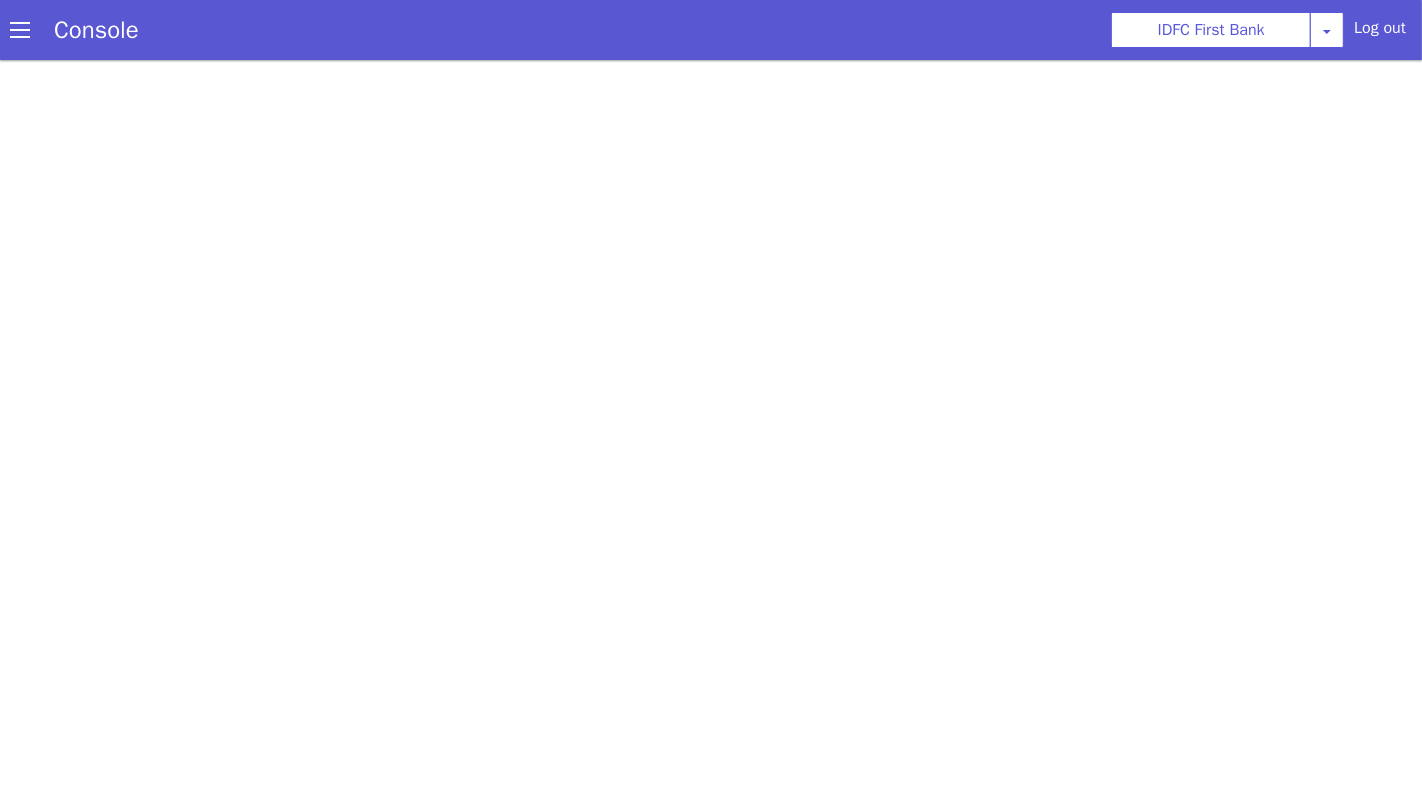 scroll, scrollTop: 0, scrollLeft: 0, axis: both 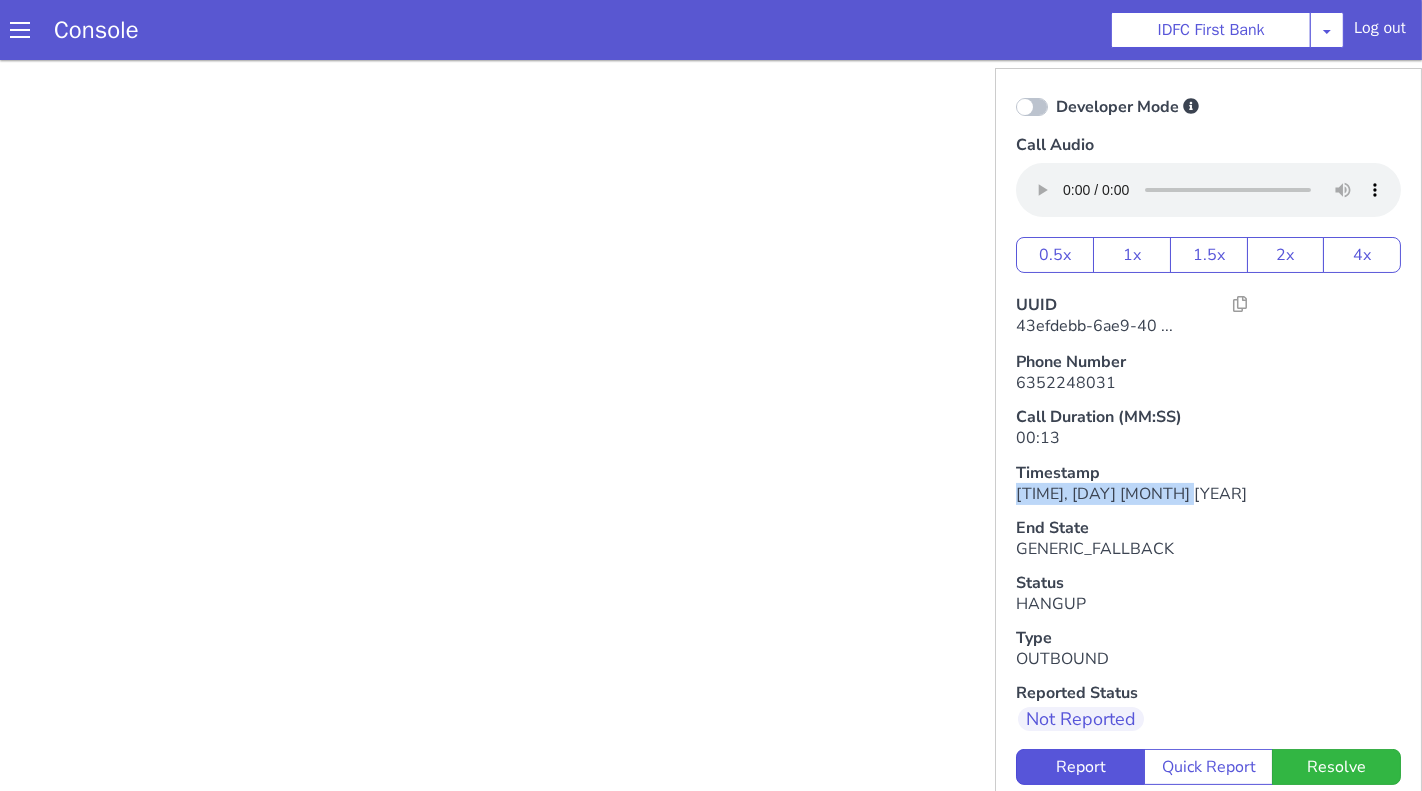 drag, startPoint x: 1016, startPoint y: 488, endPoint x: 1199, endPoint y: 487, distance: 183.00273 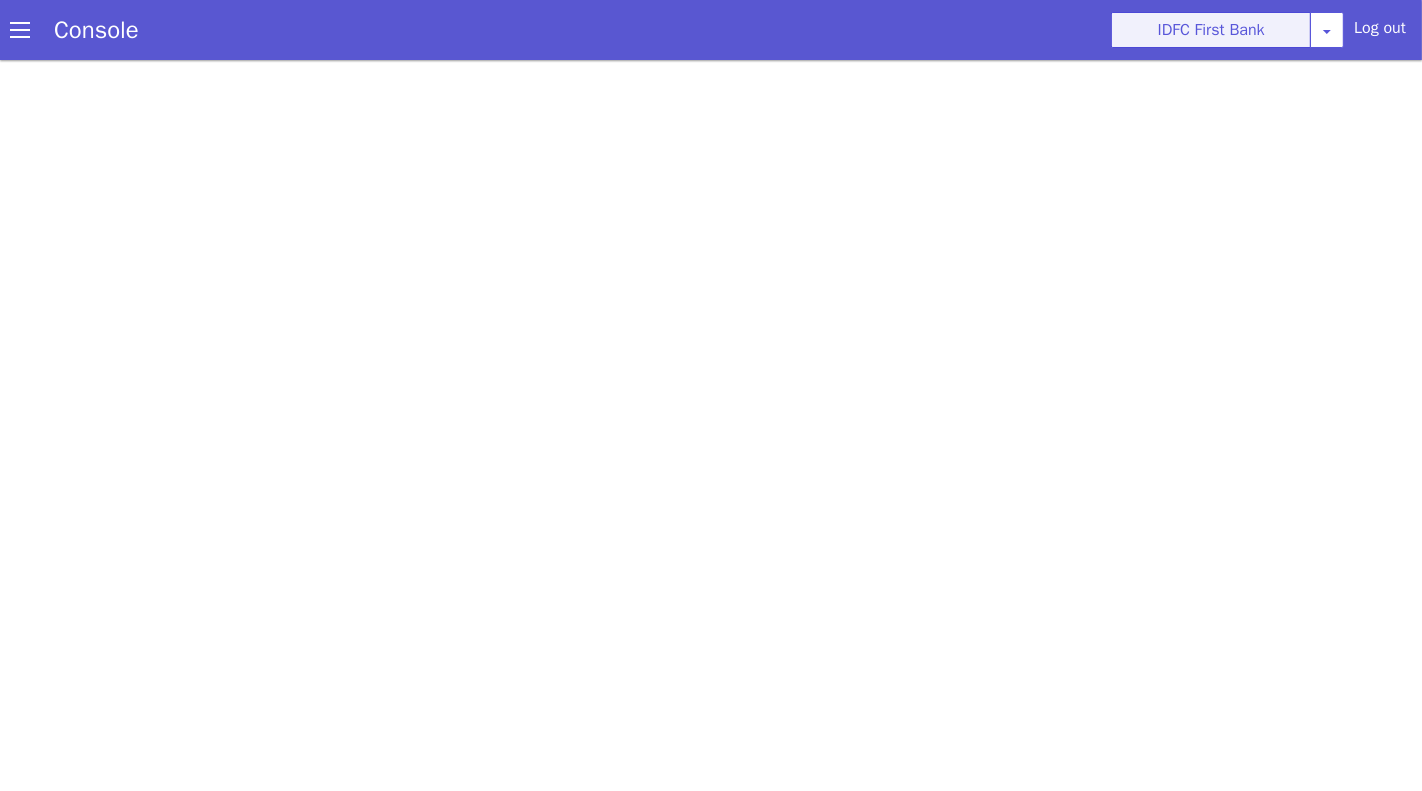 scroll, scrollTop: 0, scrollLeft: 0, axis: both 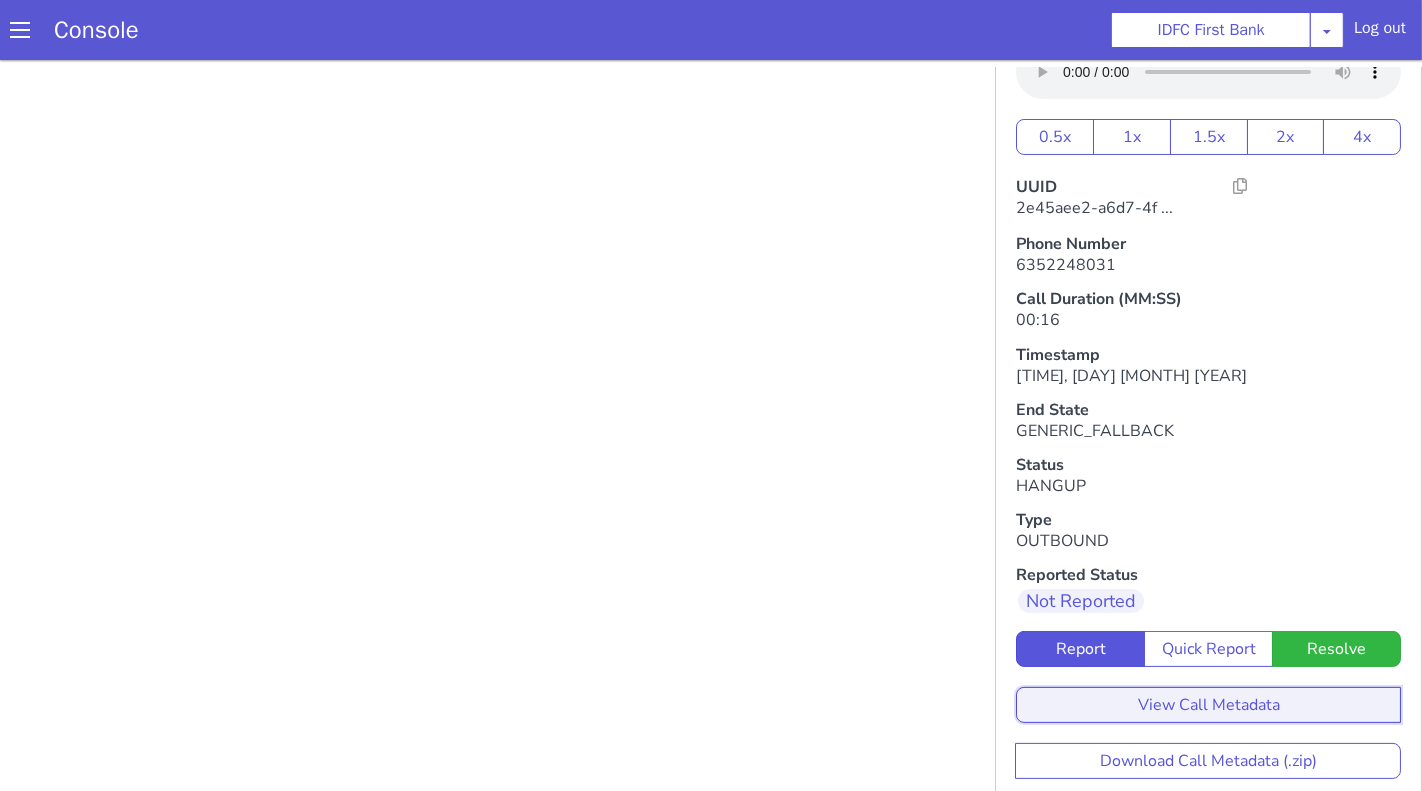 click on "View Call Metadata" at bounding box center (1891, 1826) 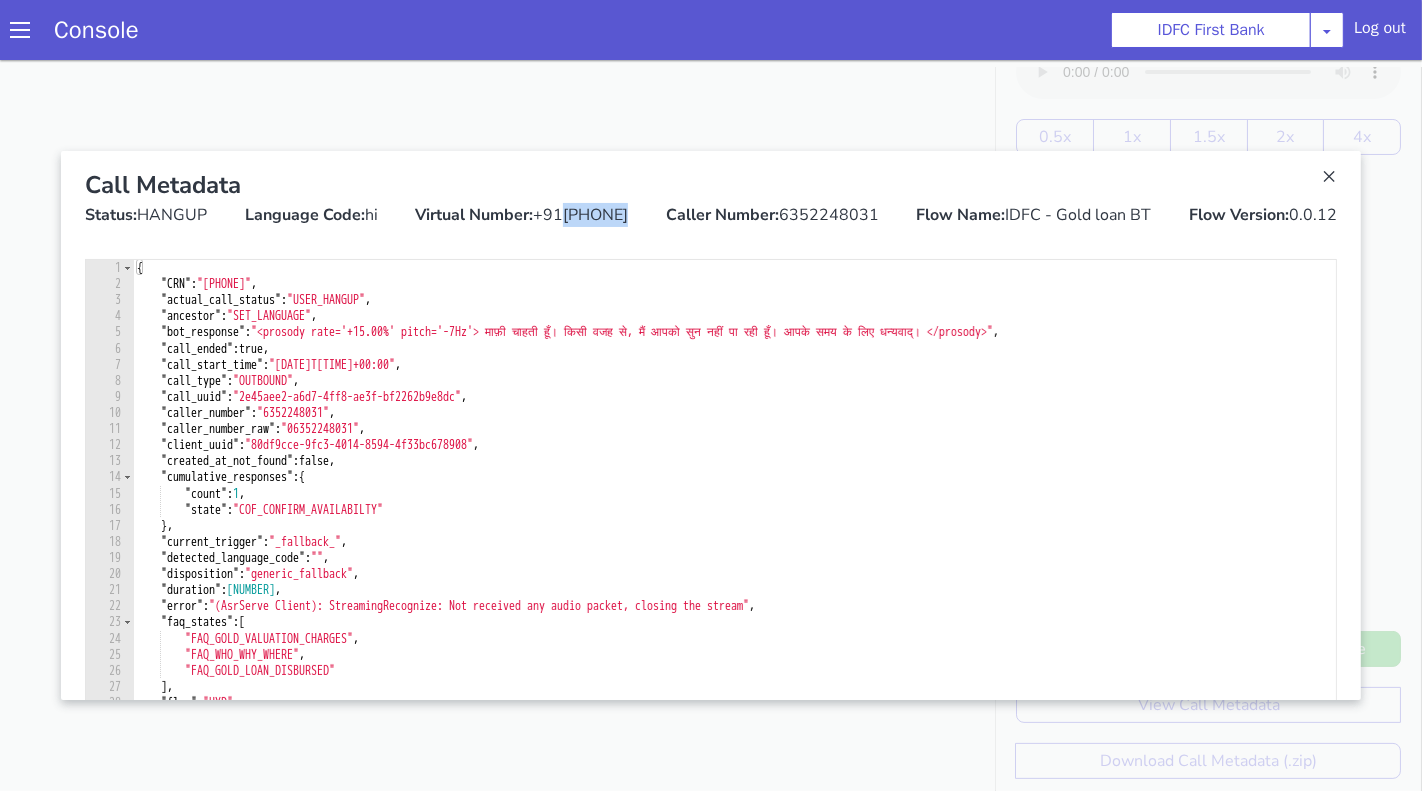 drag, startPoint x: 1977, startPoint y: 891, endPoint x: 2084, endPoint y: 891, distance: 107 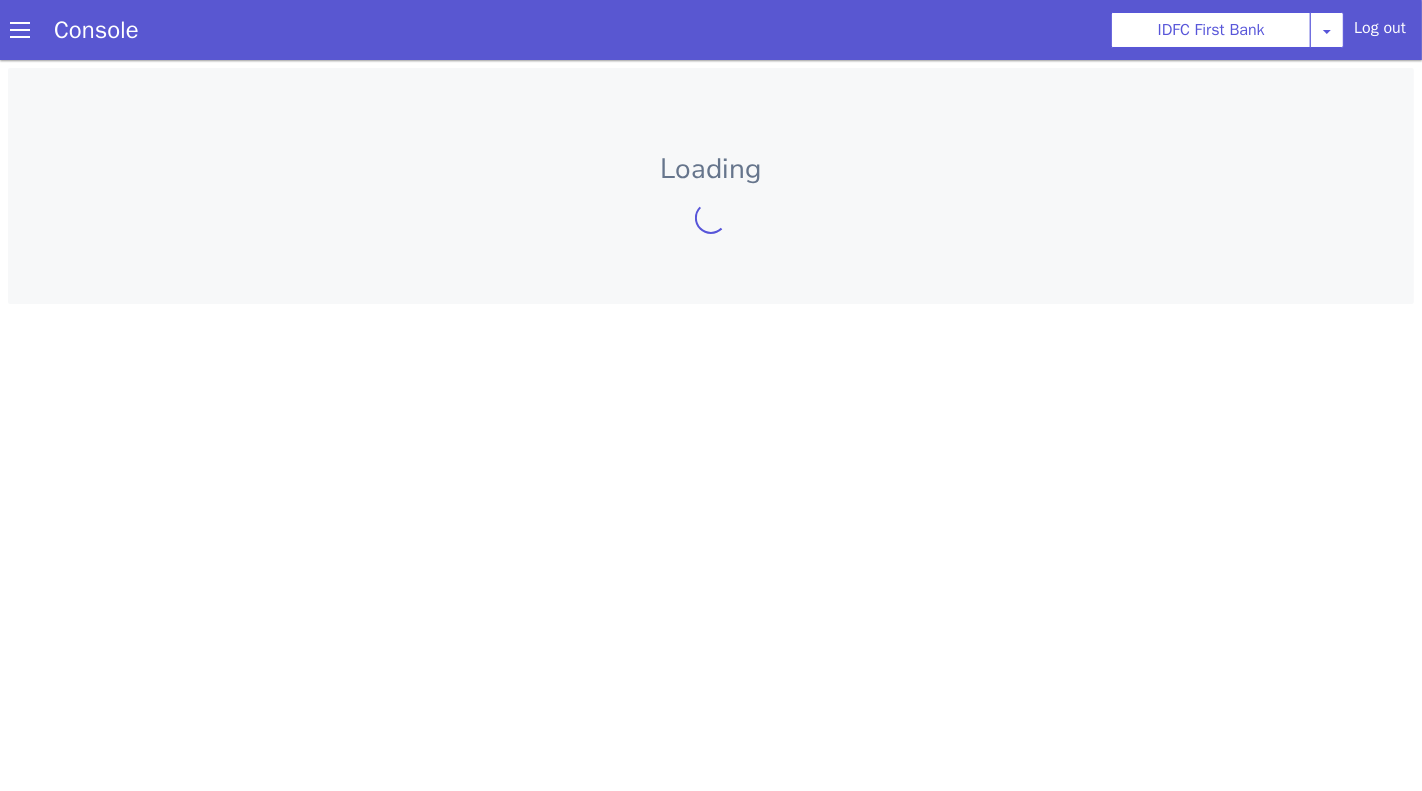 scroll, scrollTop: 0, scrollLeft: 0, axis: both 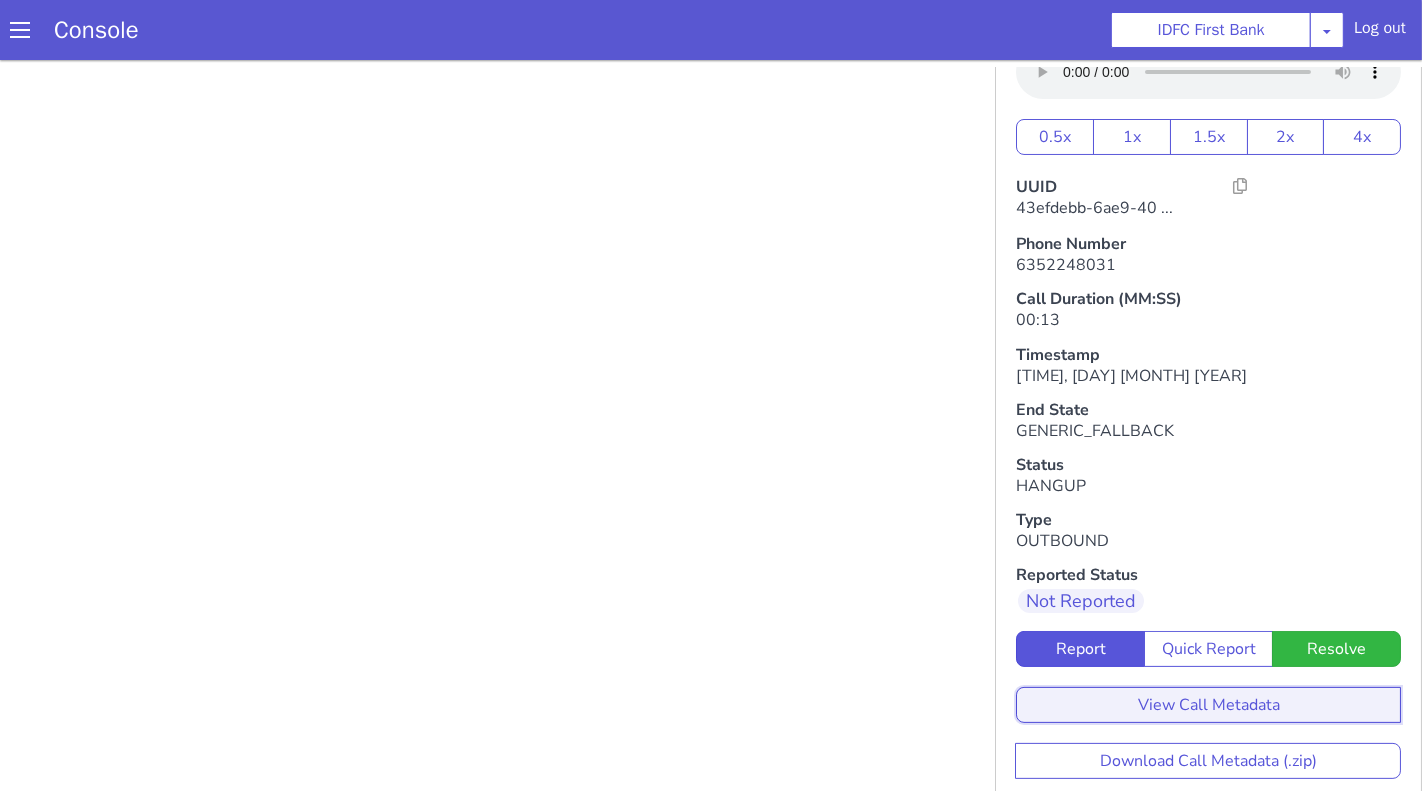 click on "View Call Metadata" at bounding box center (1208, 704) 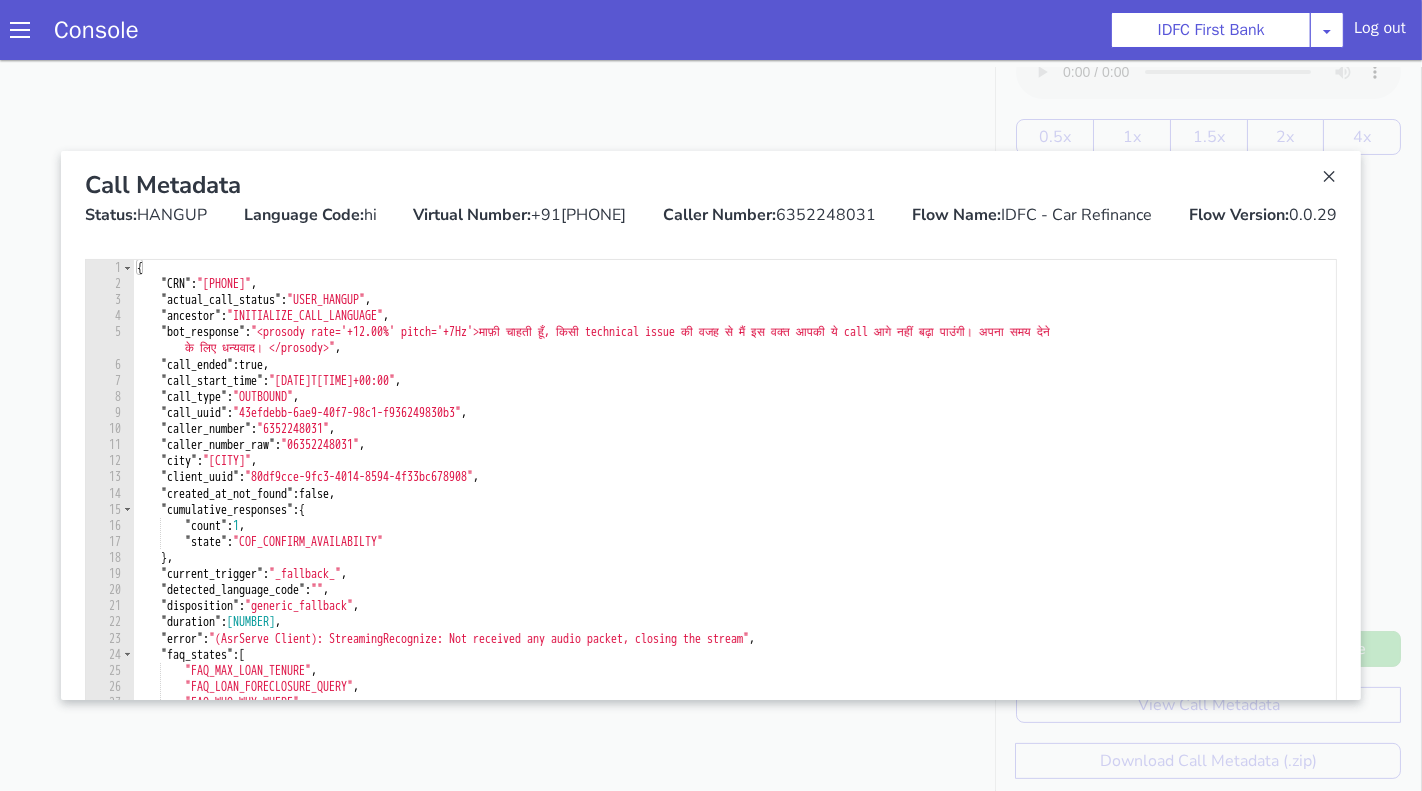 drag, startPoint x: 556, startPoint y: 213, endPoint x: 654, endPoint y: 213, distance: 98 